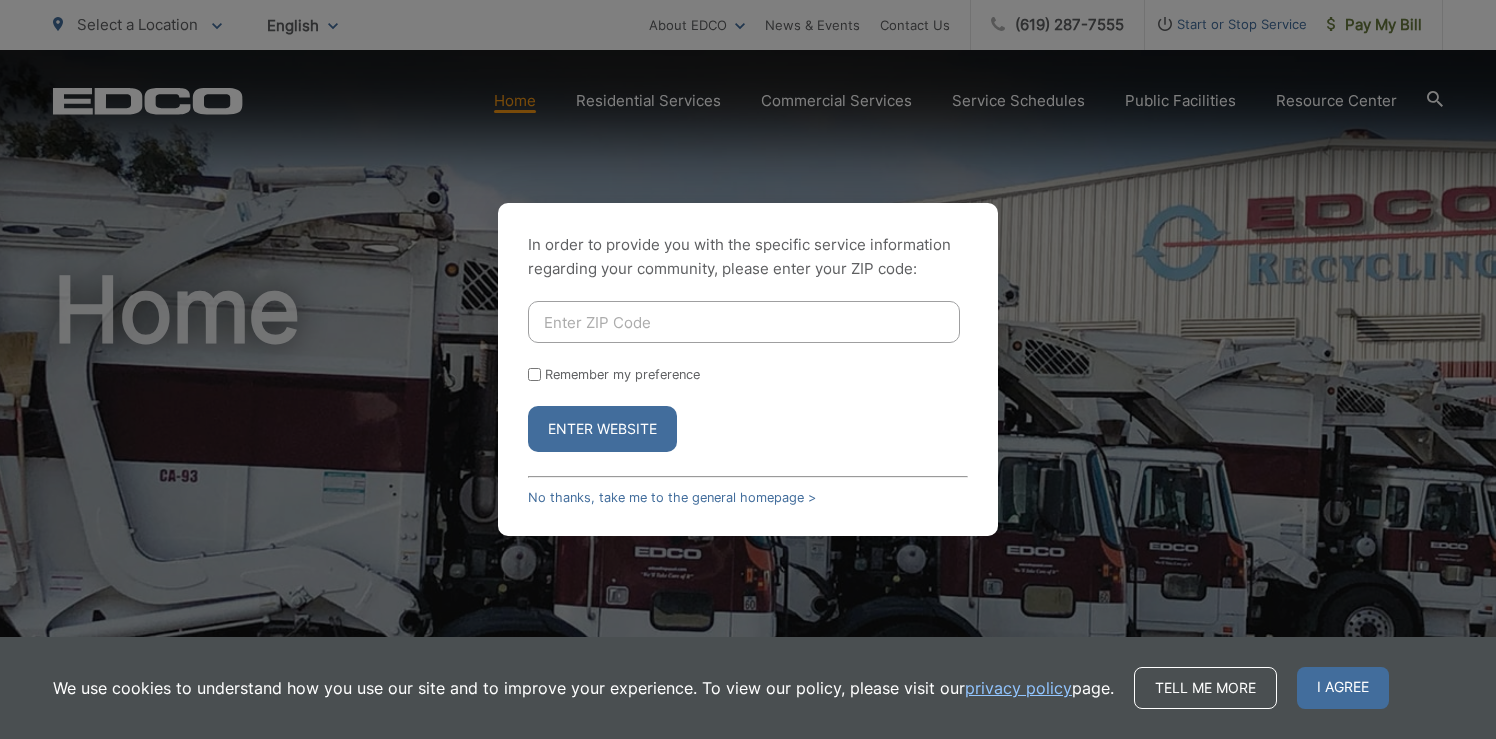 scroll, scrollTop: 0, scrollLeft: 0, axis: both 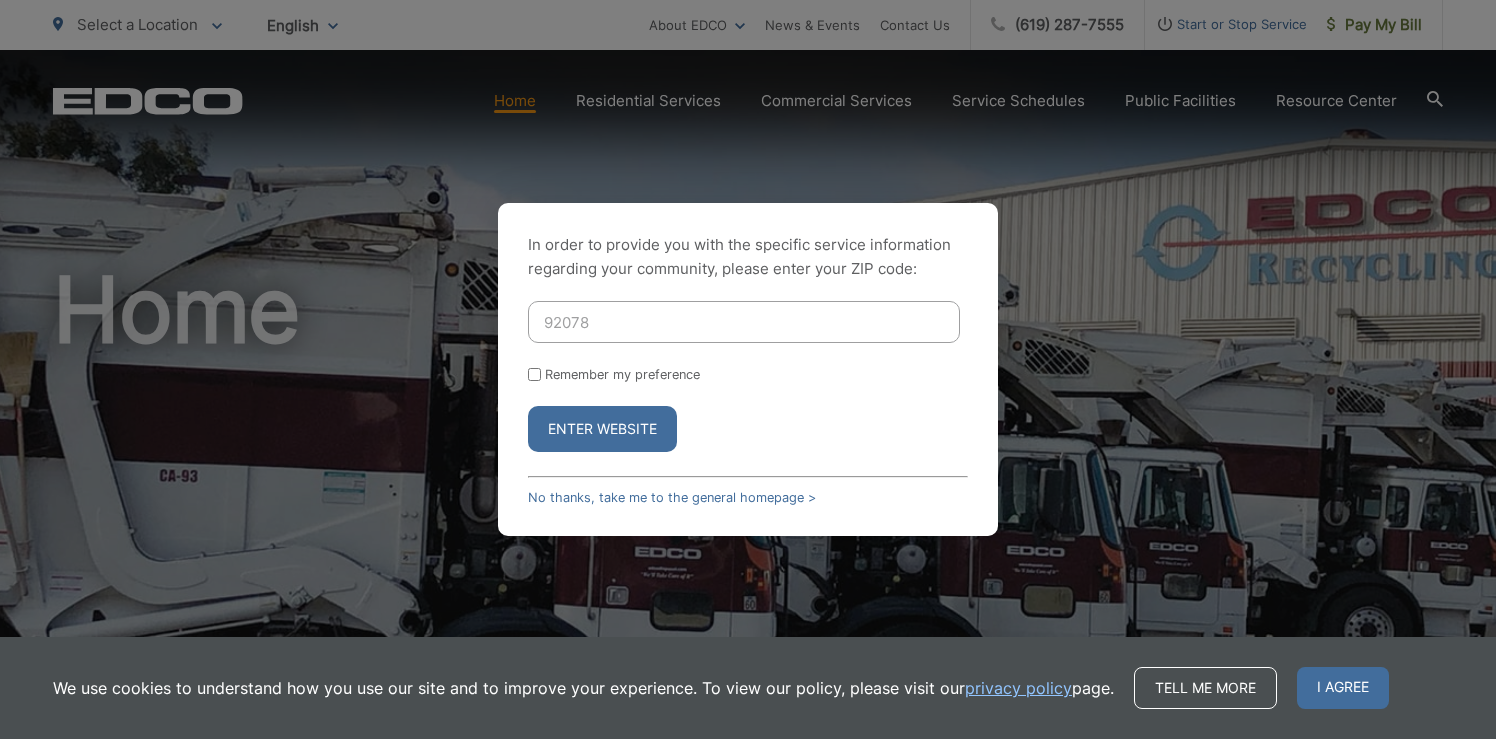 type on "92078" 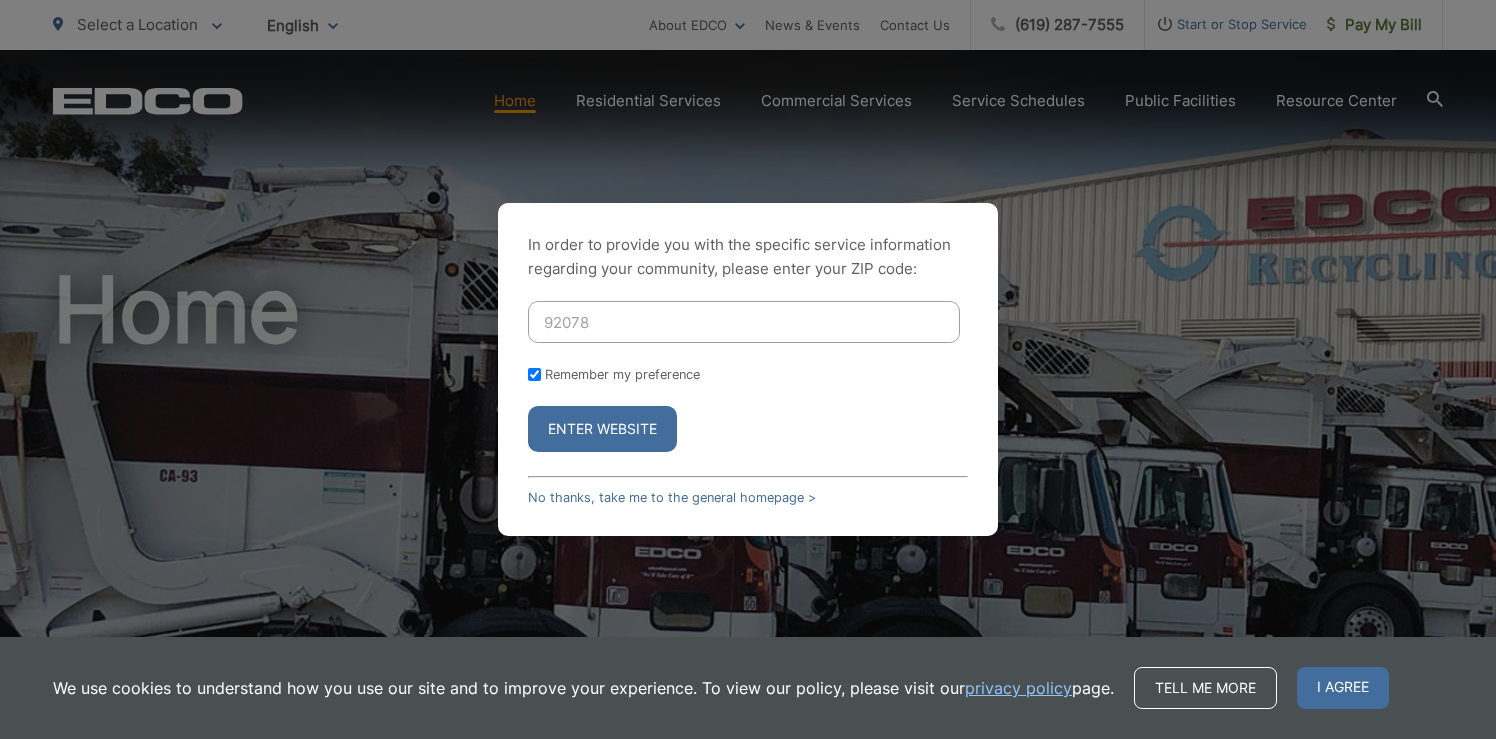 checkbox on "true" 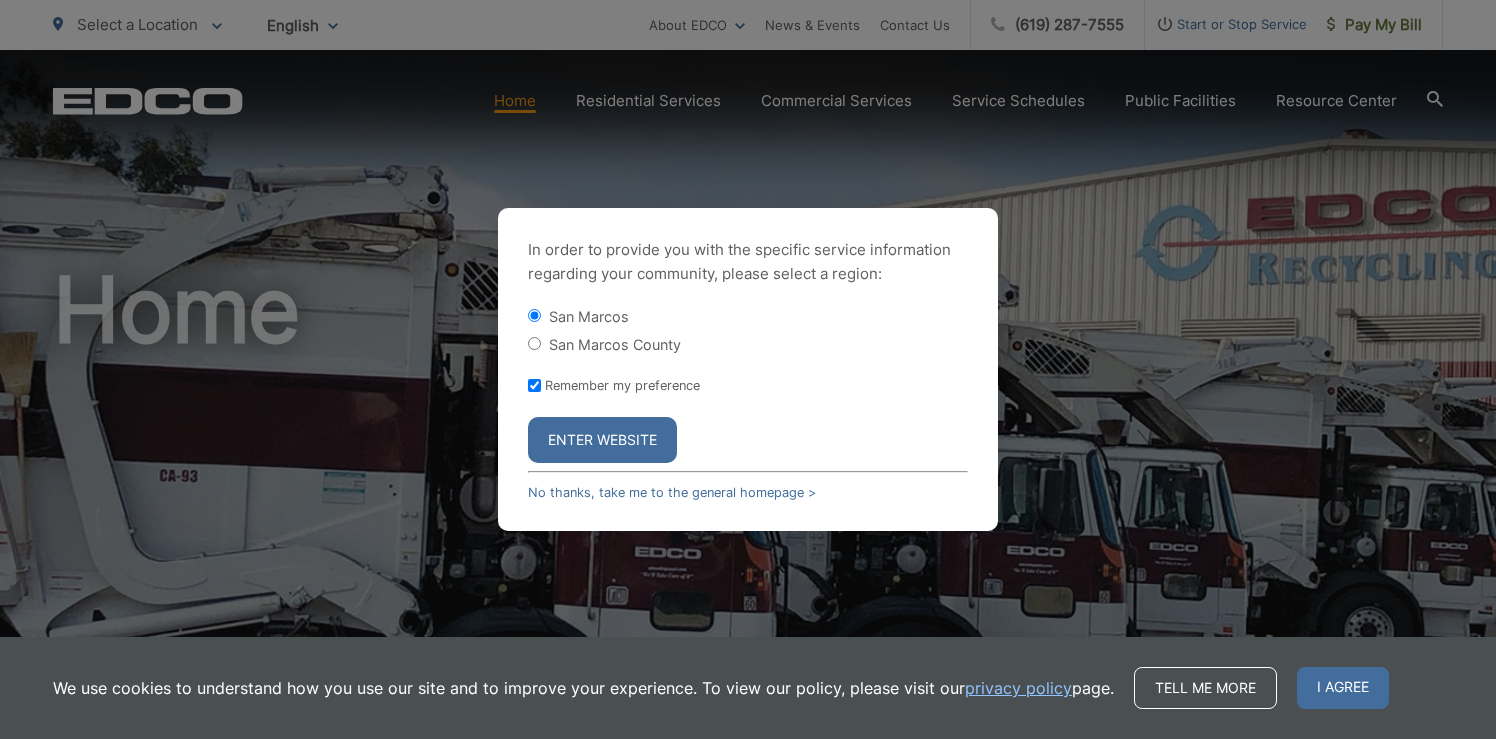 click on "Enter Website" at bounding box center [602, 440] 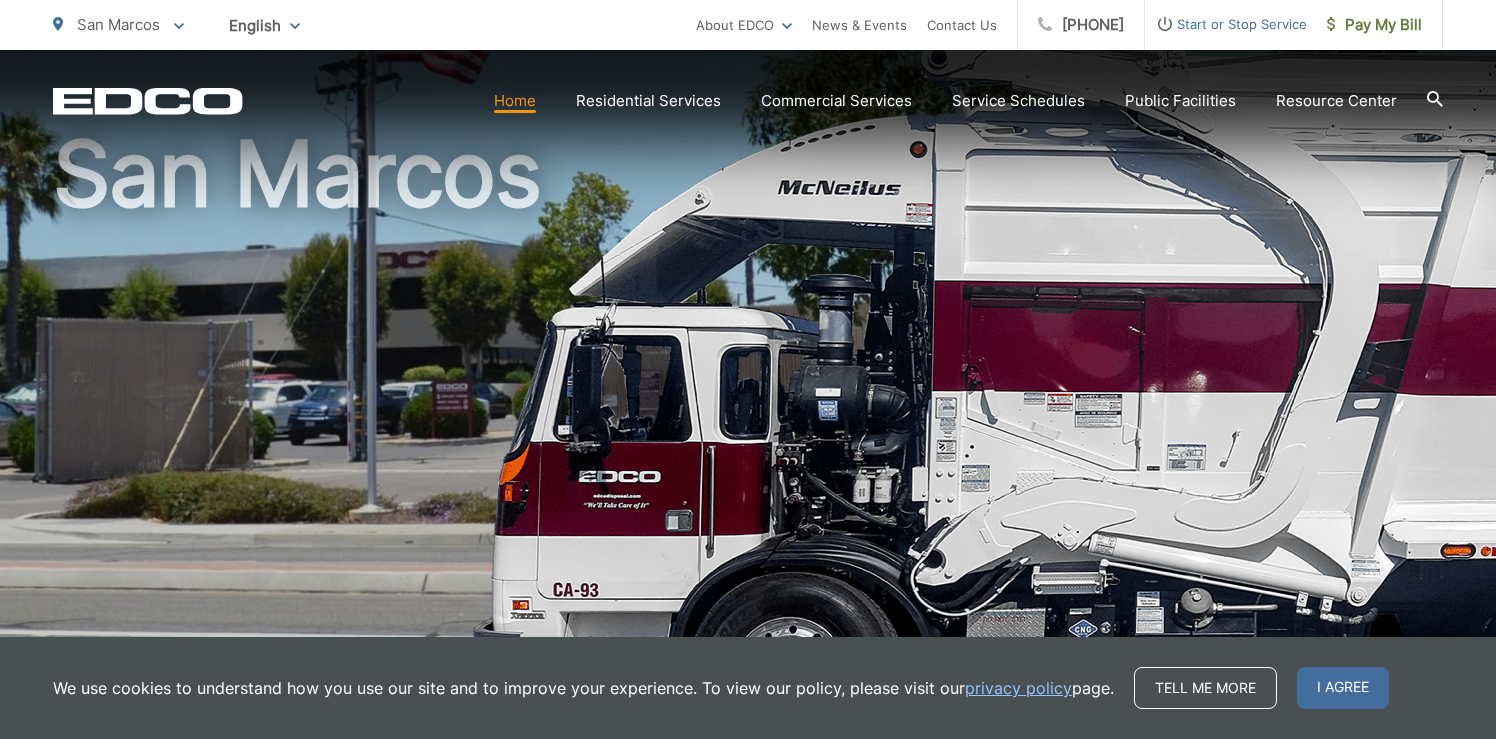scroll, scrollTop: 147, scrollLeft: 0, axis: vertical 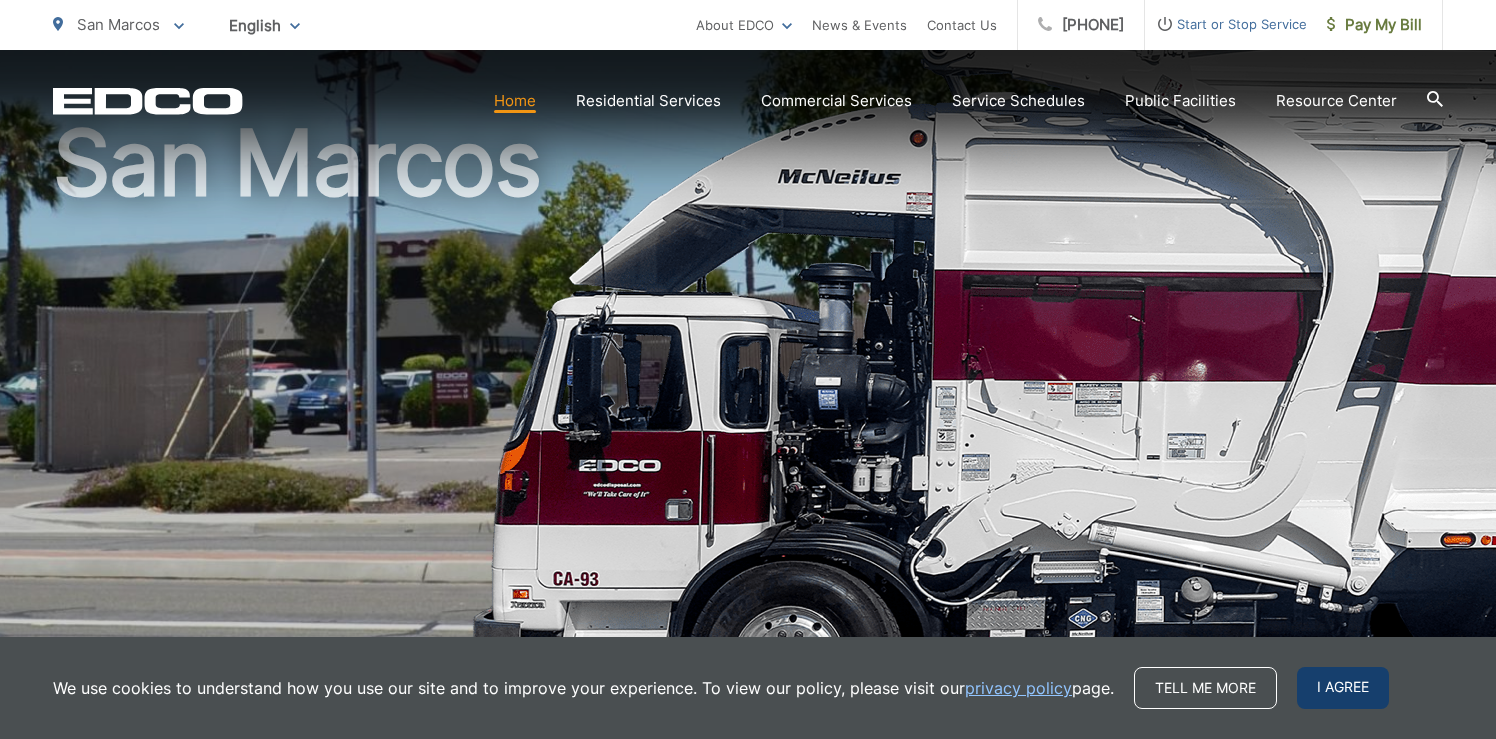 click on "I agree" at bounding box center [1343, 688] 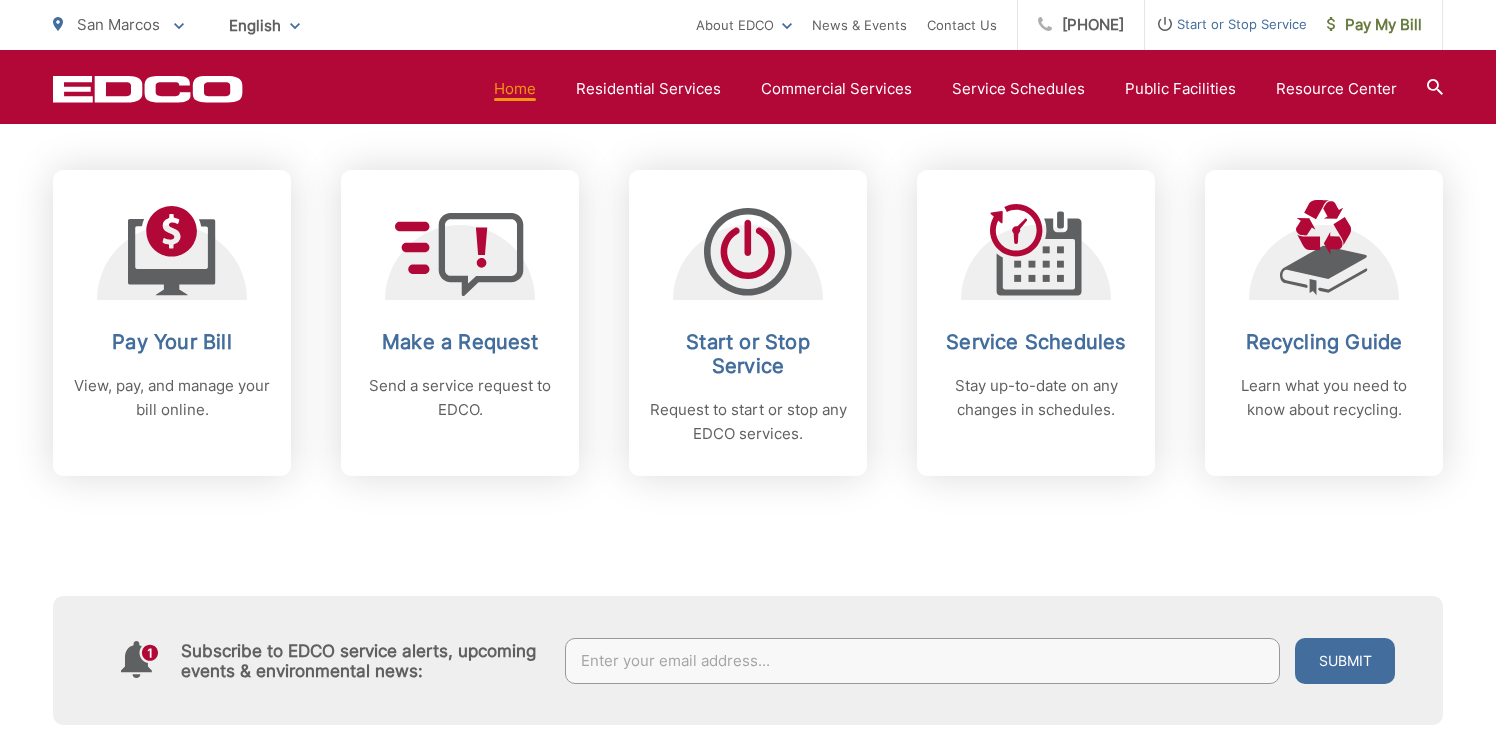 scroll, scrollTop: 826, scrollLeft: 0, axis: vertical 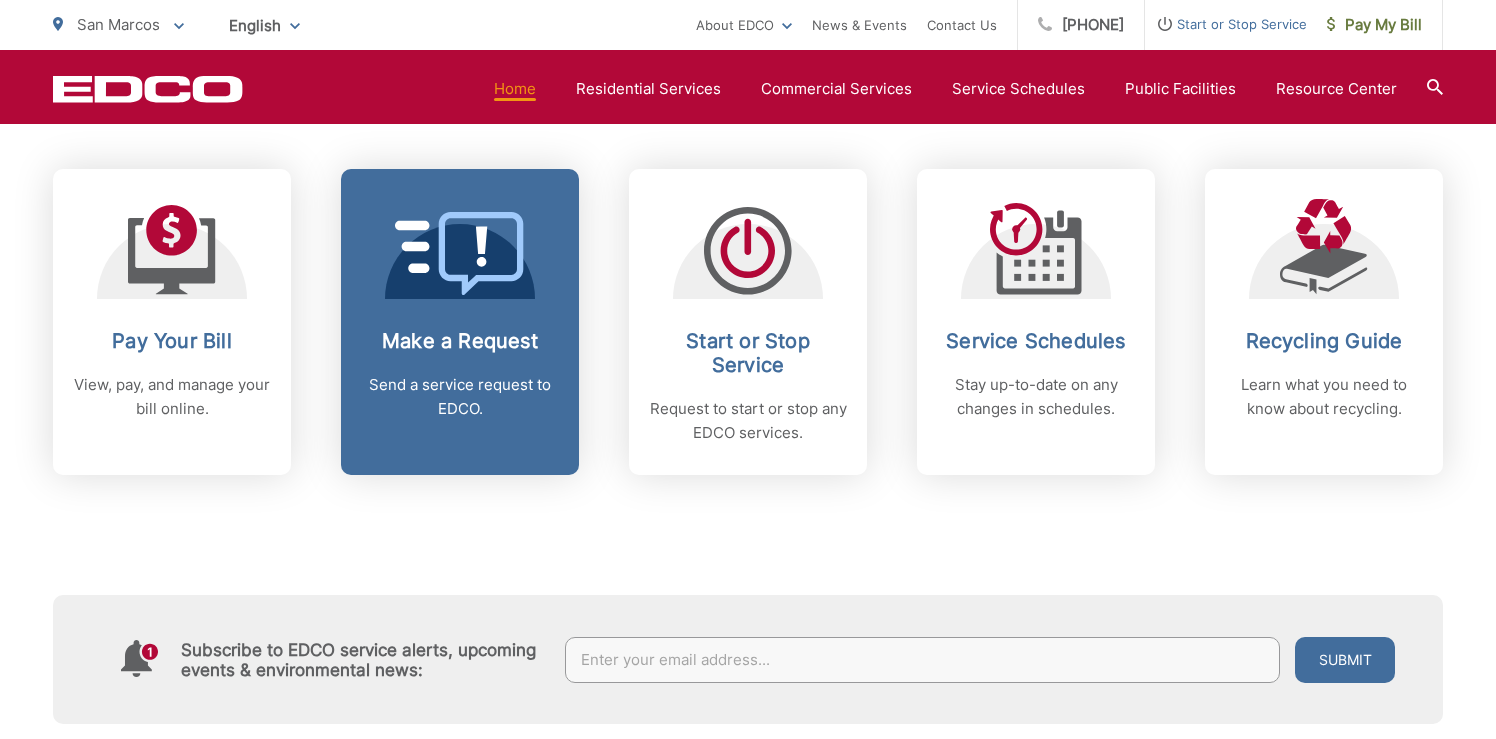 click on "Make a Request
Send a service request to EDCO." at bounding box center [460, 375] 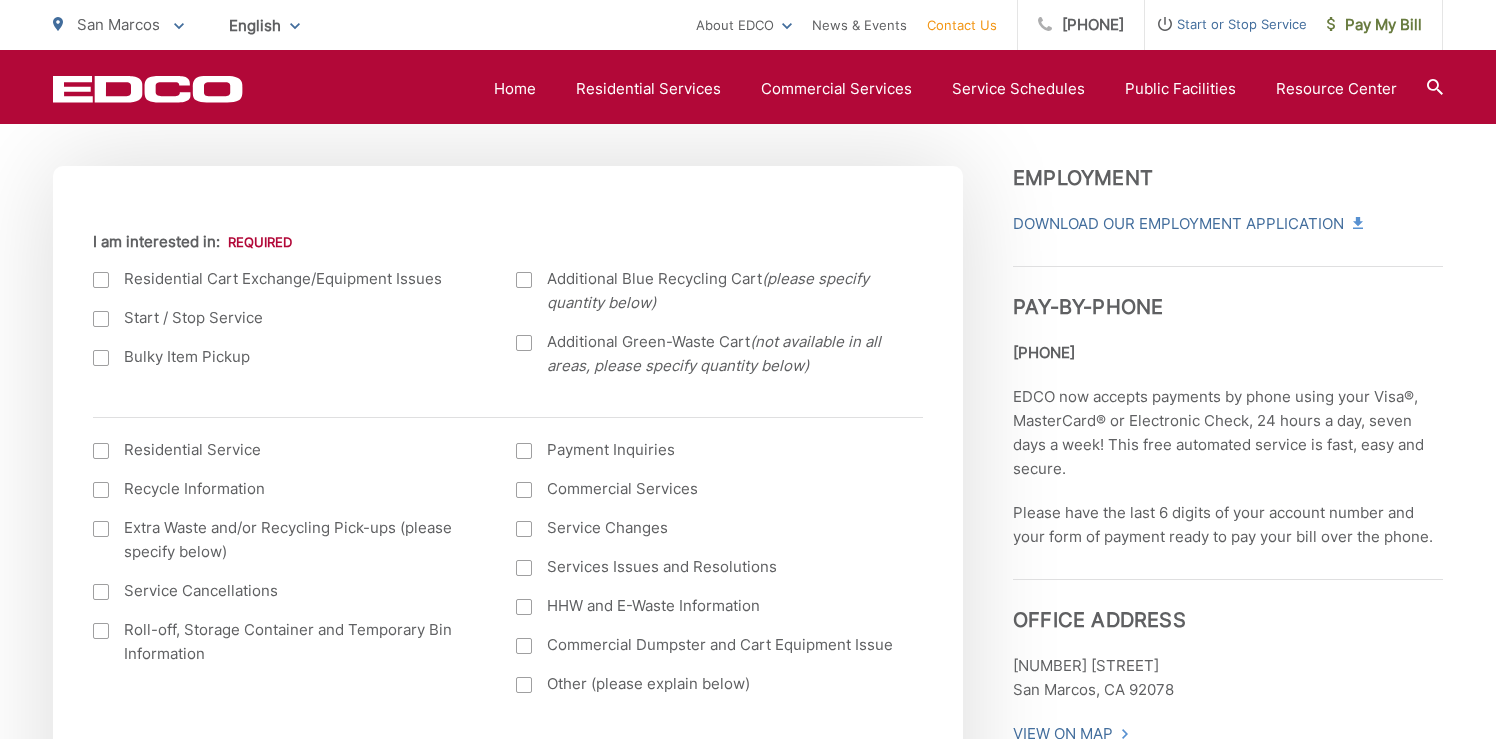 scroll, scrollTop: 620, scrollLeft: 0, axis: vertical 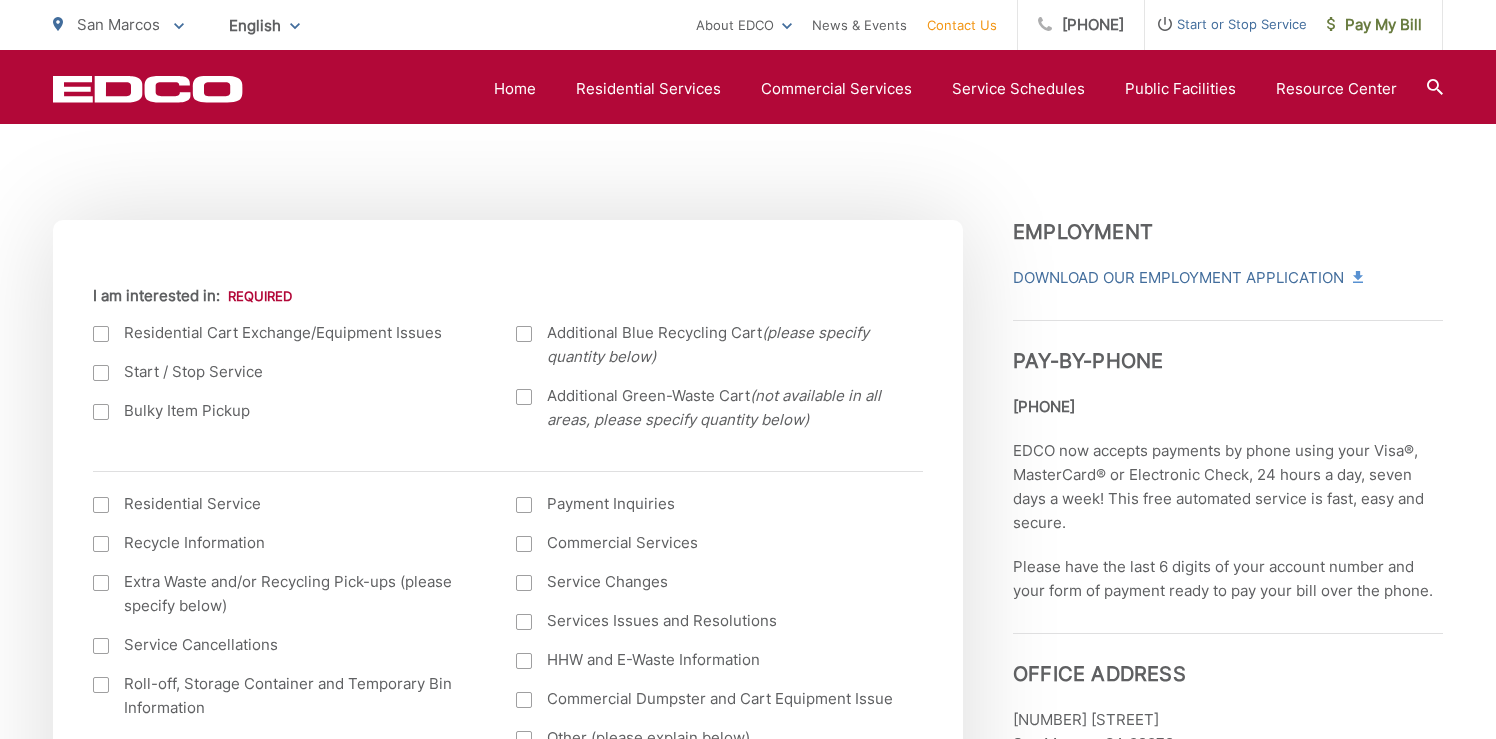 click on "Bulky Item Pickup" at bounding box center (284, 411) 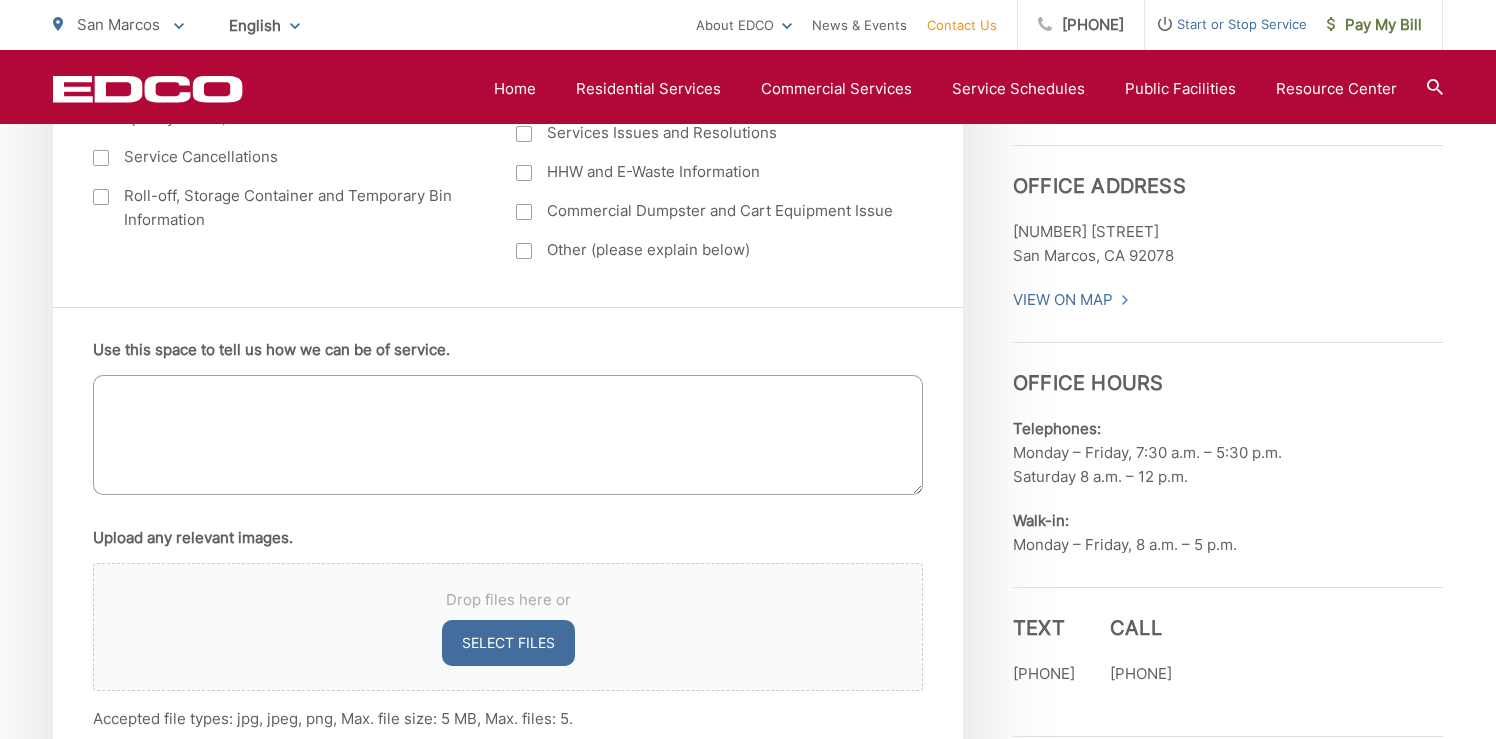 scroll, scrollTop: 1115, scrollLeft: 0, axis: vertical 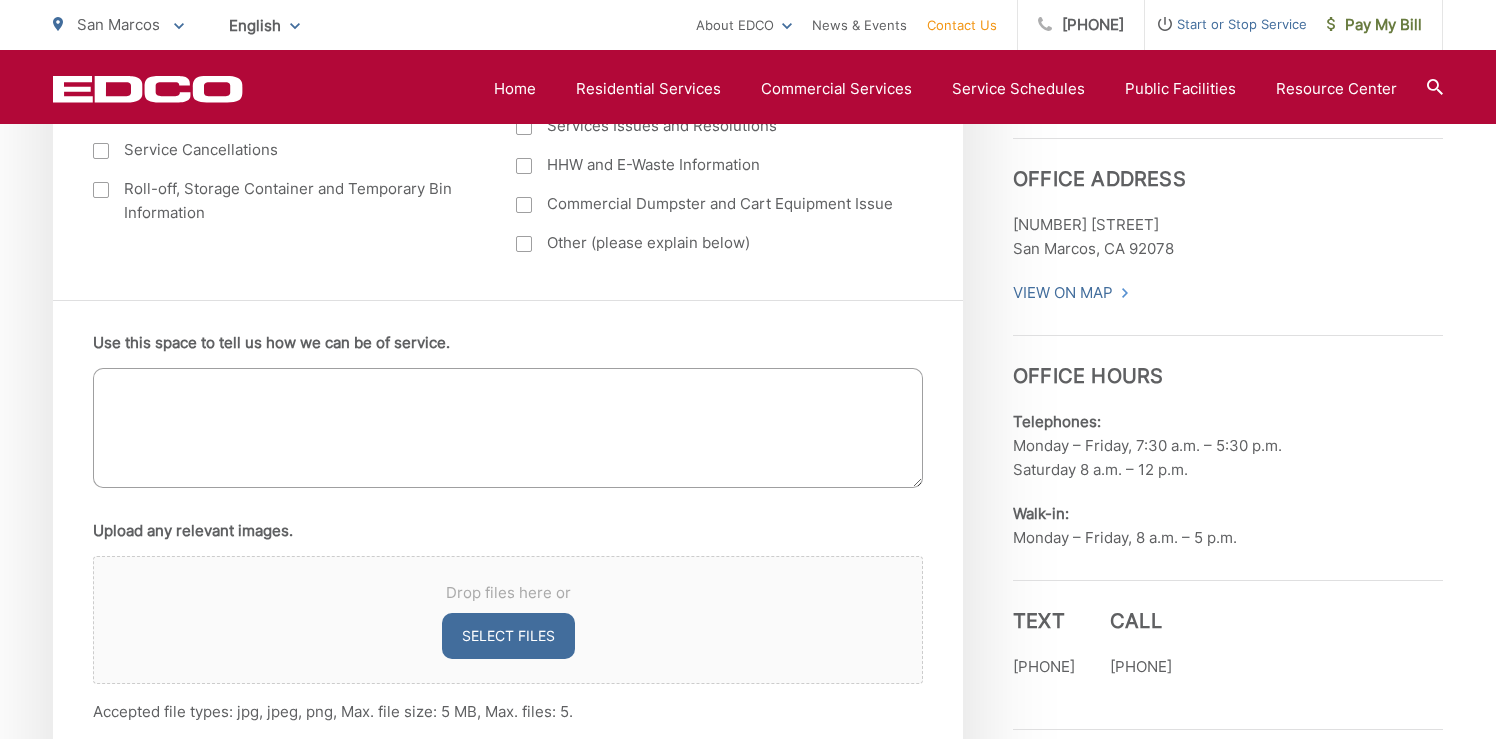 click on "Use this space to tell us how we can be of service." at bounding box center [508, 428] 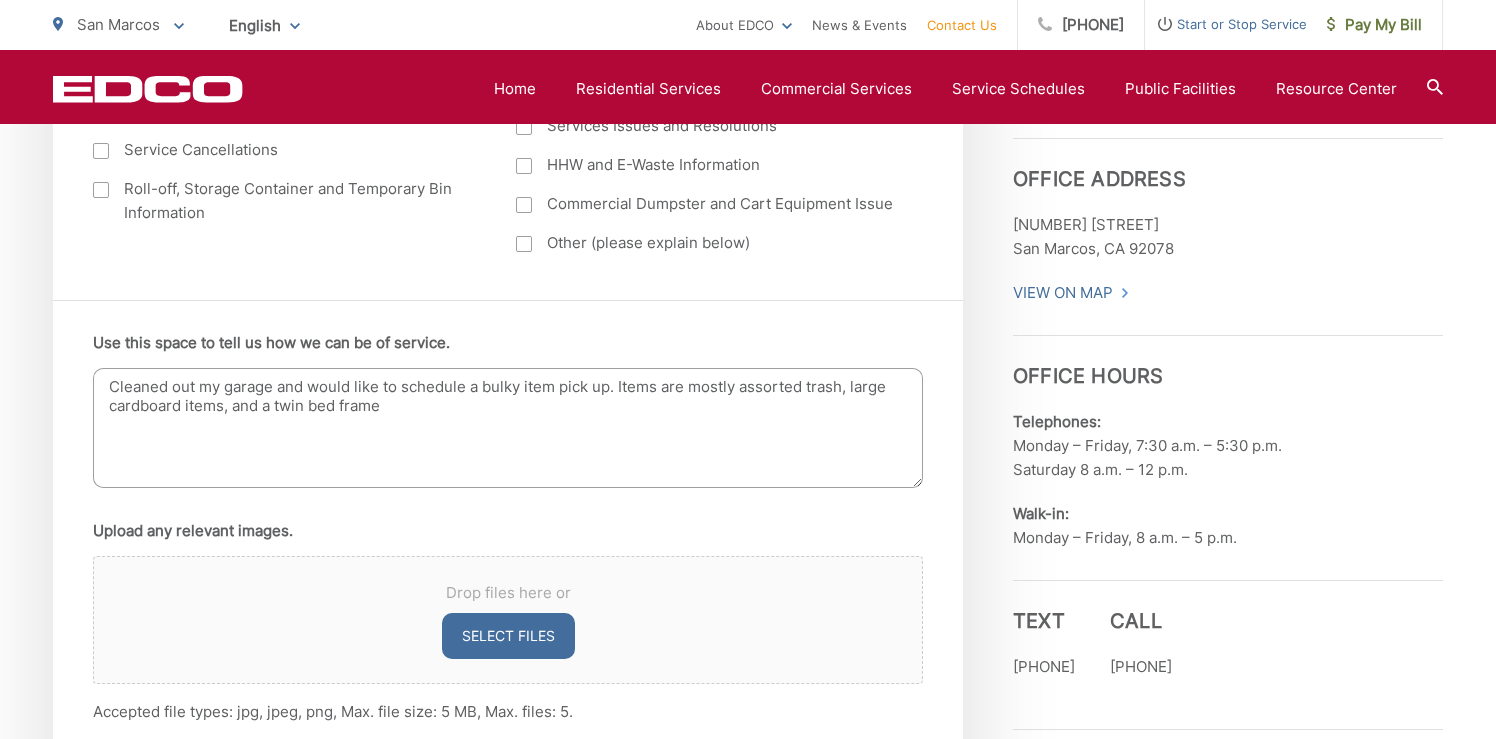 click on "Cleaned out my garage and would like to schedule a bulky item pick up. Items are mostly assorted trash, large cardboard items, and a twin bed frame" at bounding box center (508, 428) 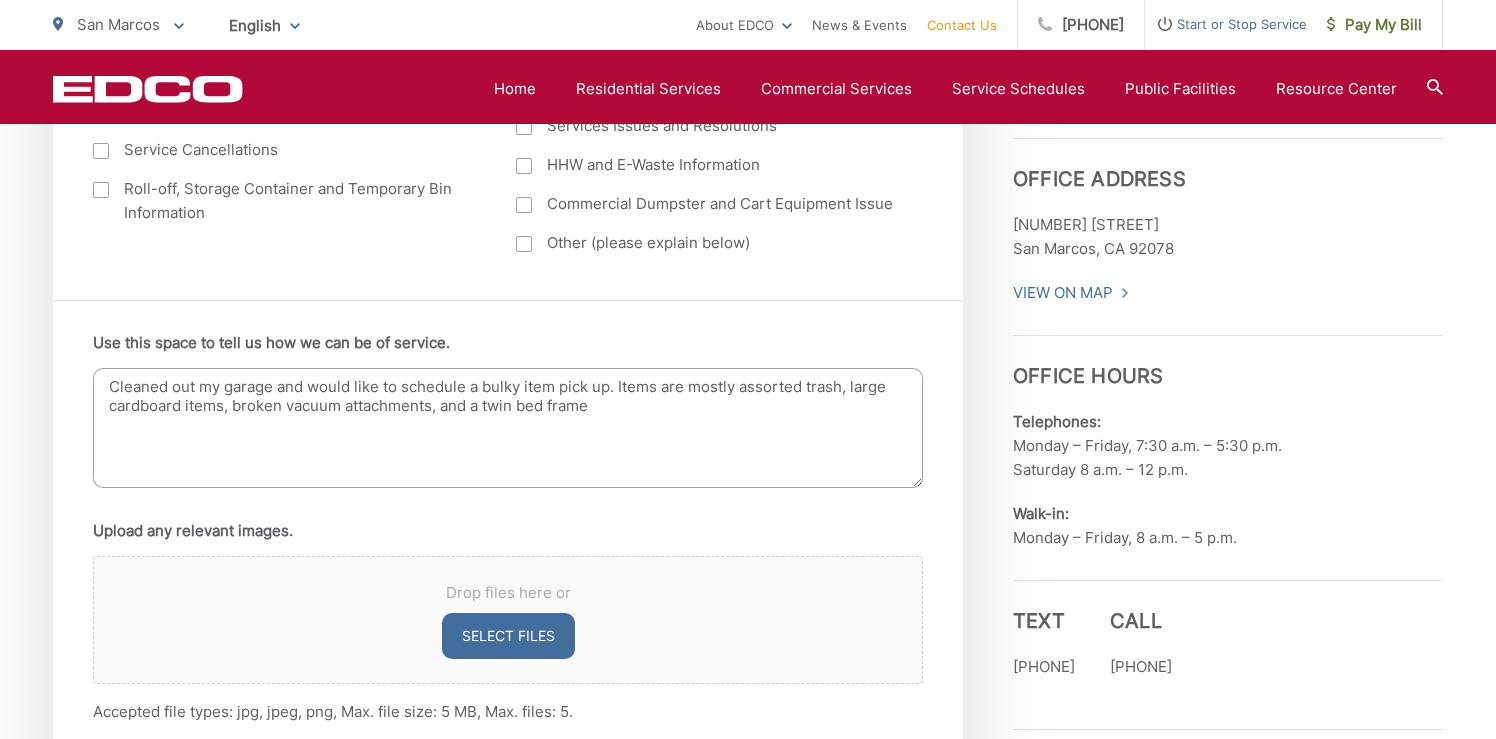 click on "Cleaned out my garage and would like to schedule a bulky item pick up. Items are mostly assorted trash, large cardboard items, broken vacuum attachments, and a twin bed frame" at bounding box center (508, 428) 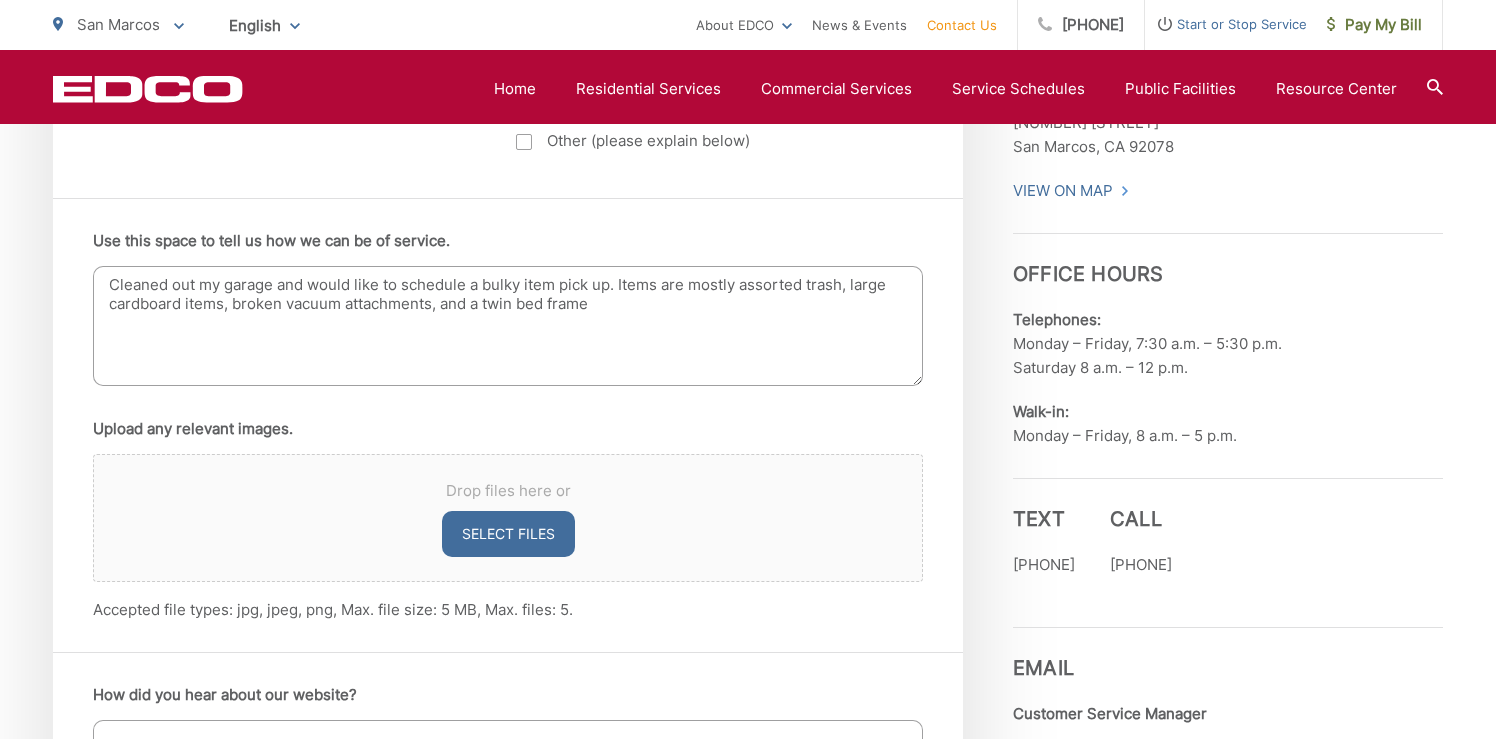 scroll, scrollTop: 1309, scrollLeft: 0, axis: vertical 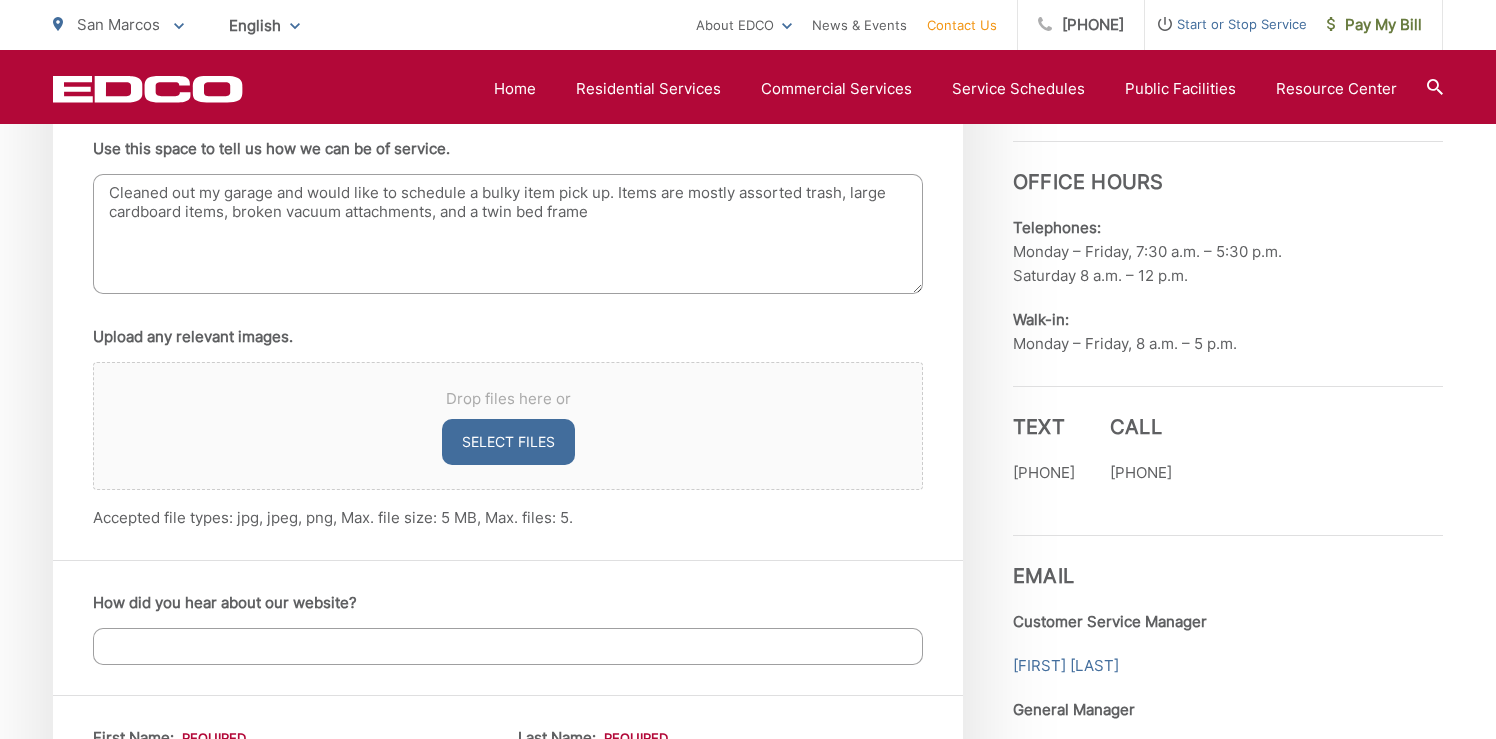 type on "Cleaned out my garage and would like to schedule a bulky item pick up. Items are mostly assorted trash, large cardboard items, broken vacuum attachments, and a twin bed frame" 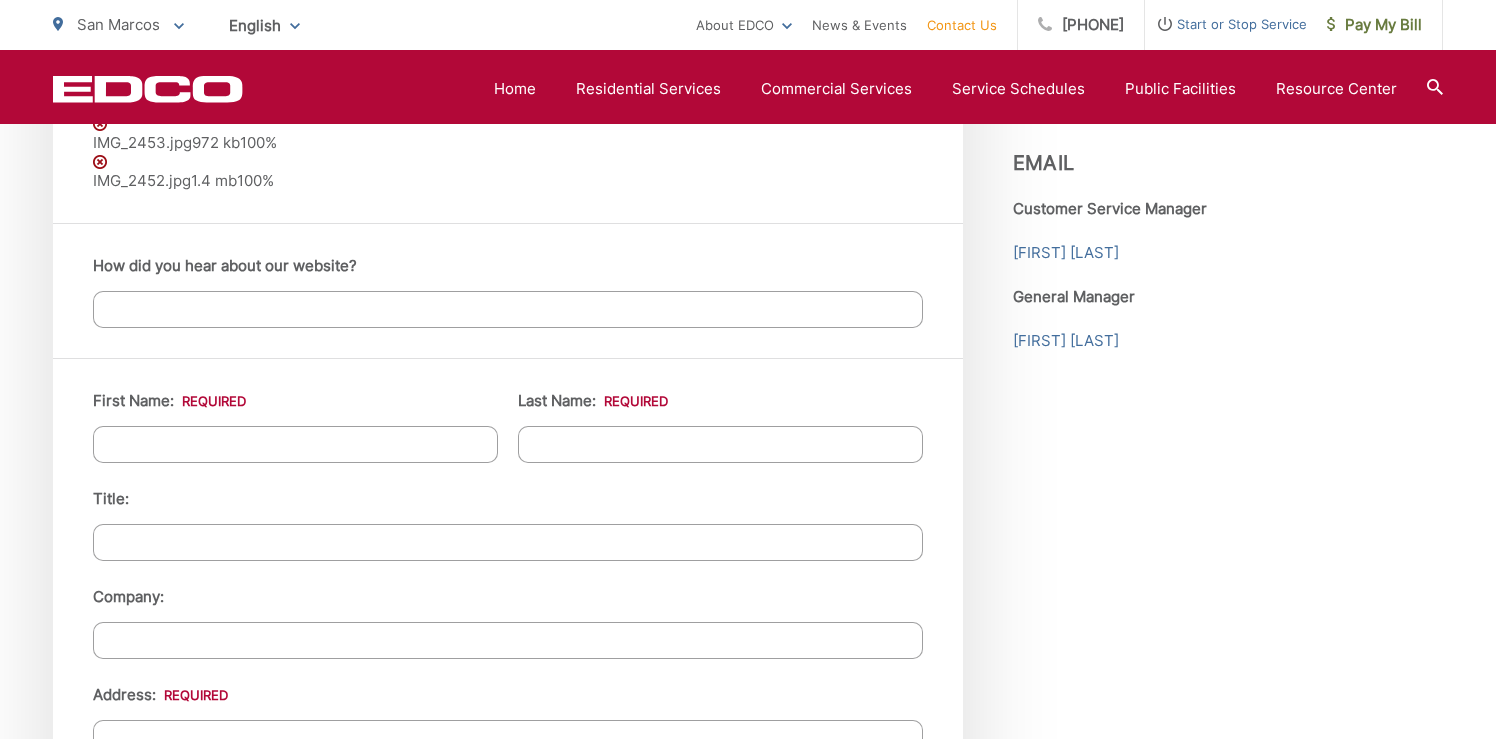 scroll, scrollTop: 1729, scrollLeft: 0, axis: vertical 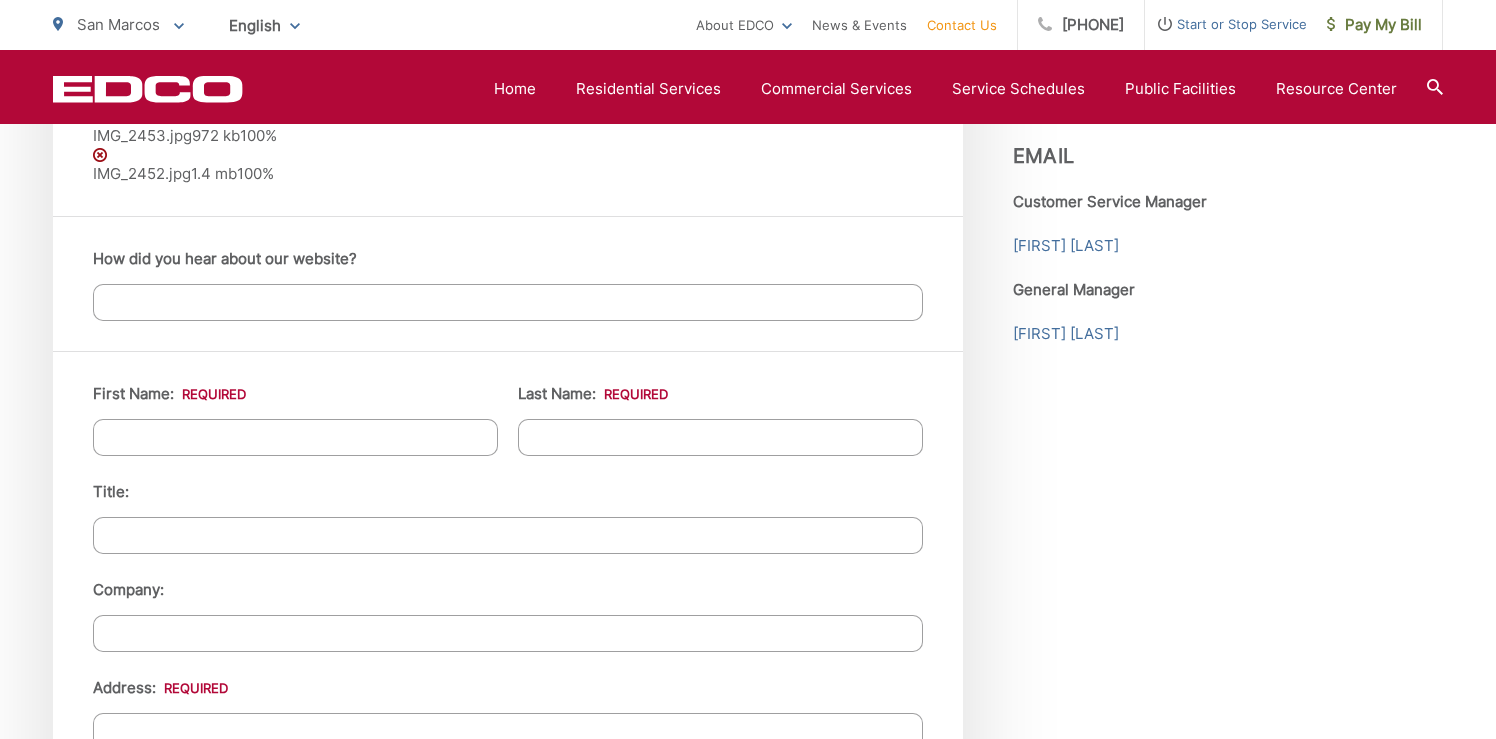 click on "How did you hear about our website?" at bounding box center [508, 302] 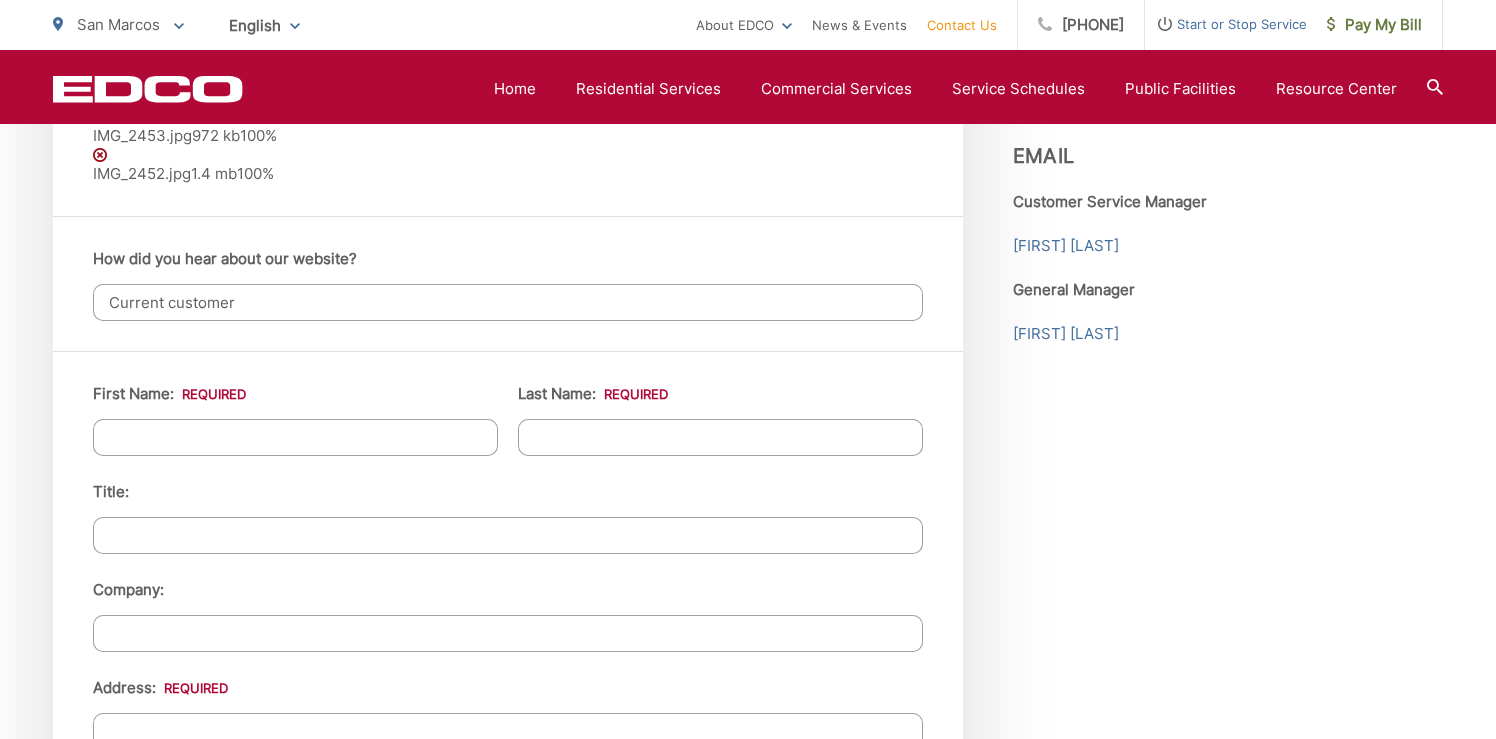 type on "Current customer" 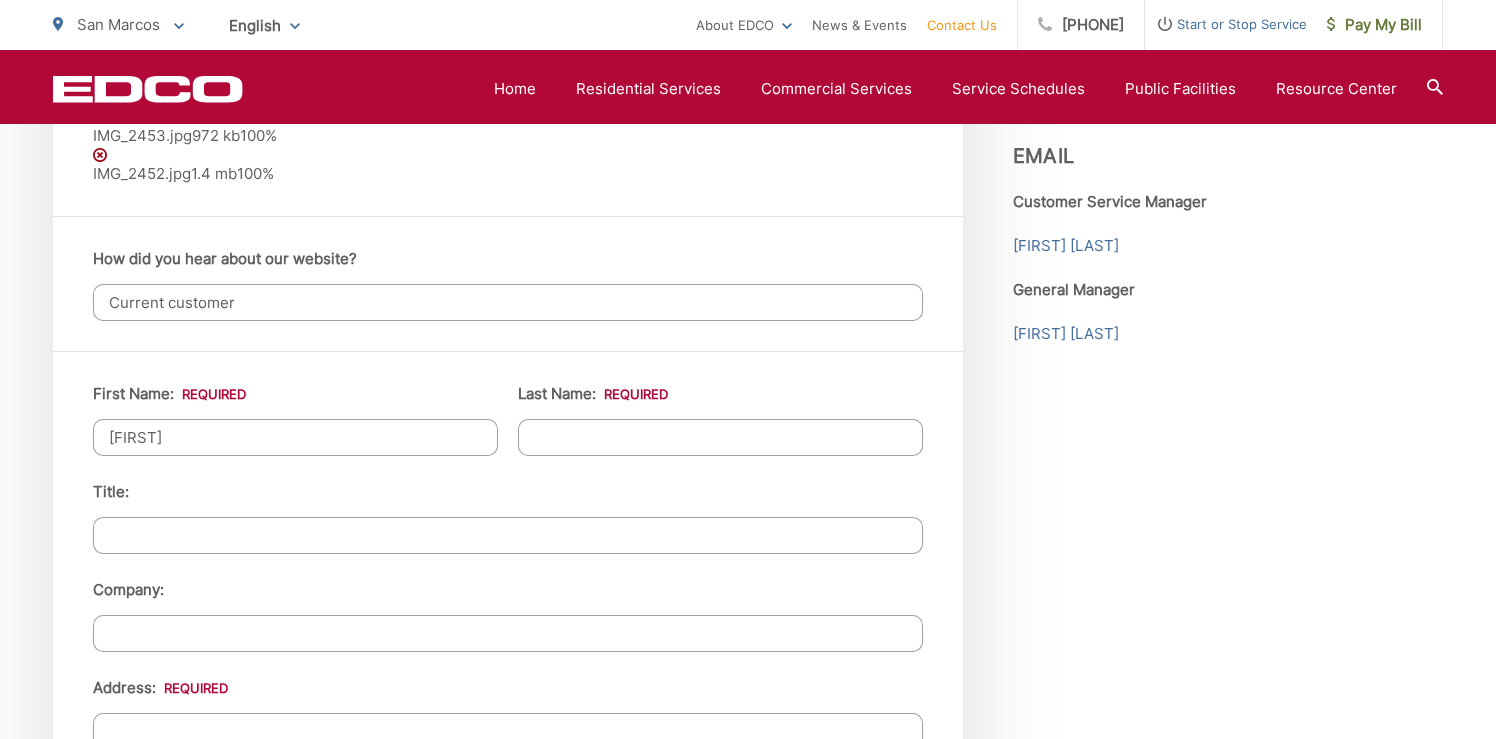 type on "[LAST]" 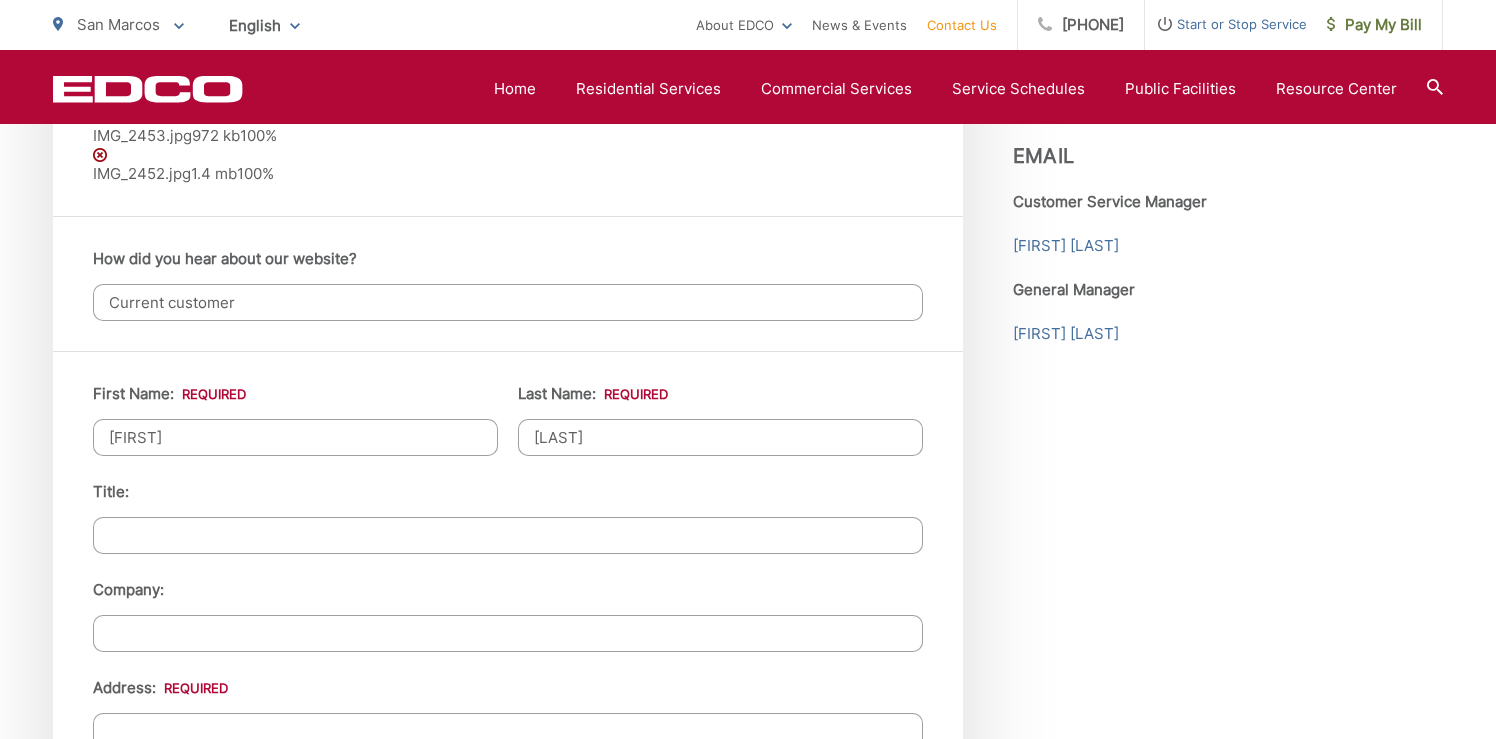type on "[NUMBER] [STREET]" 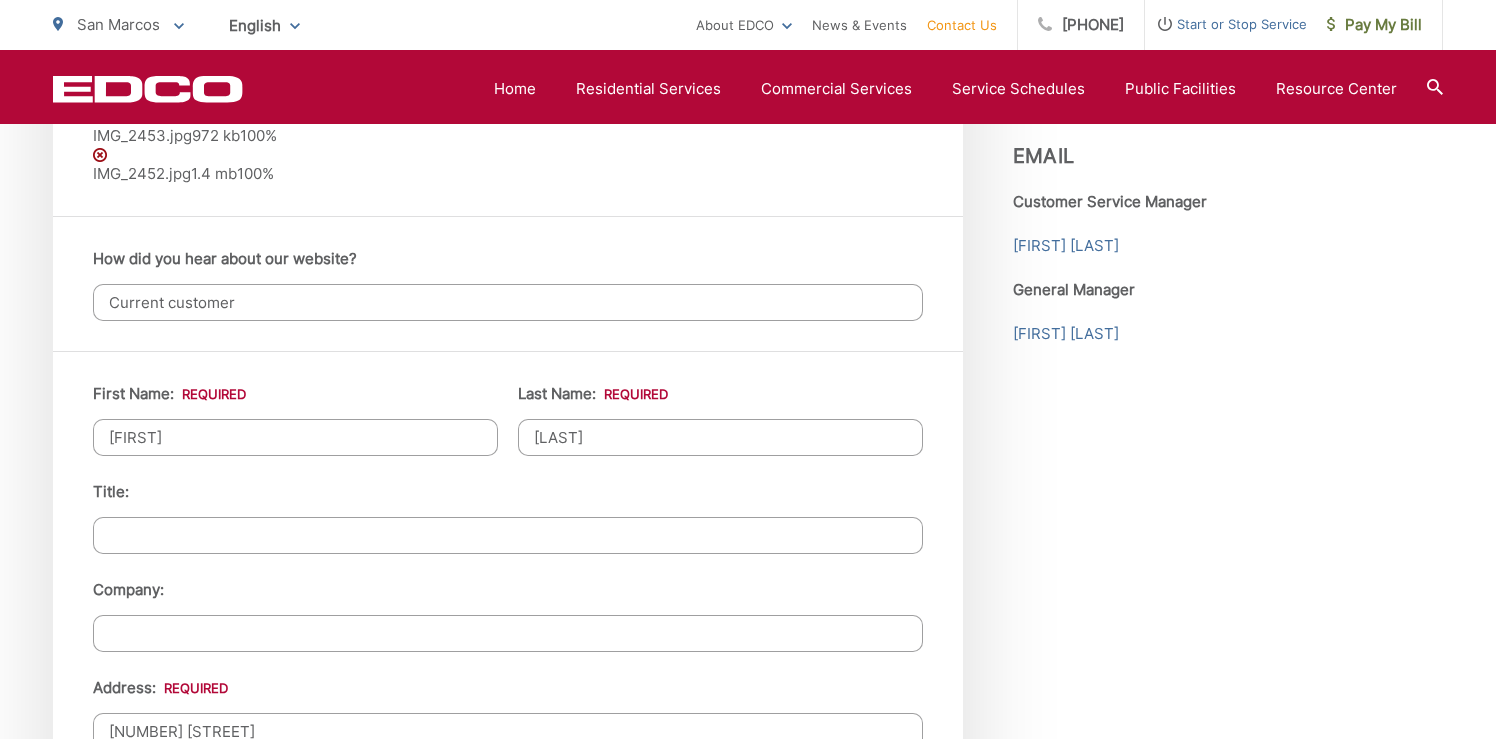 type on "San Marcos" 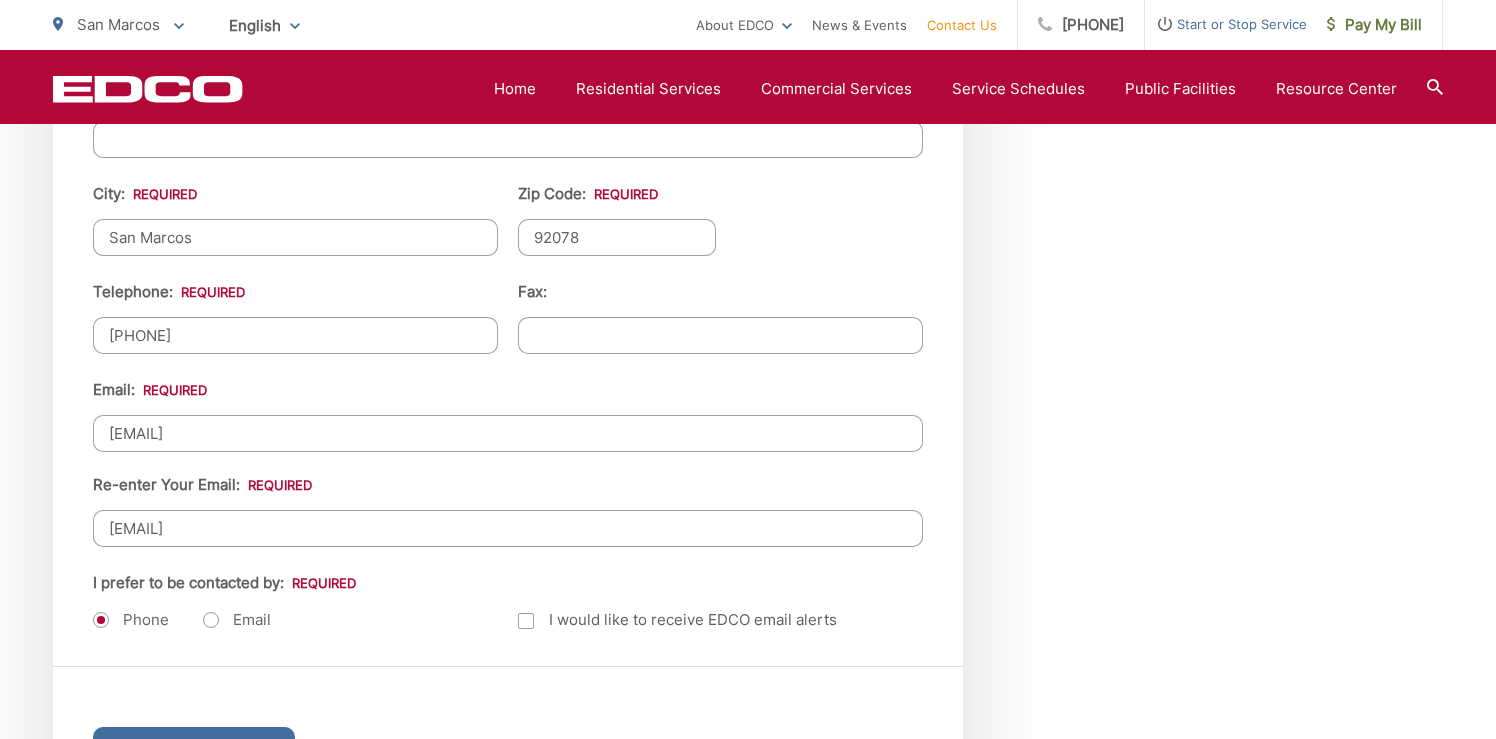 scroll, scrollTop: 2422, scrollLeft: 0, axis: vertical 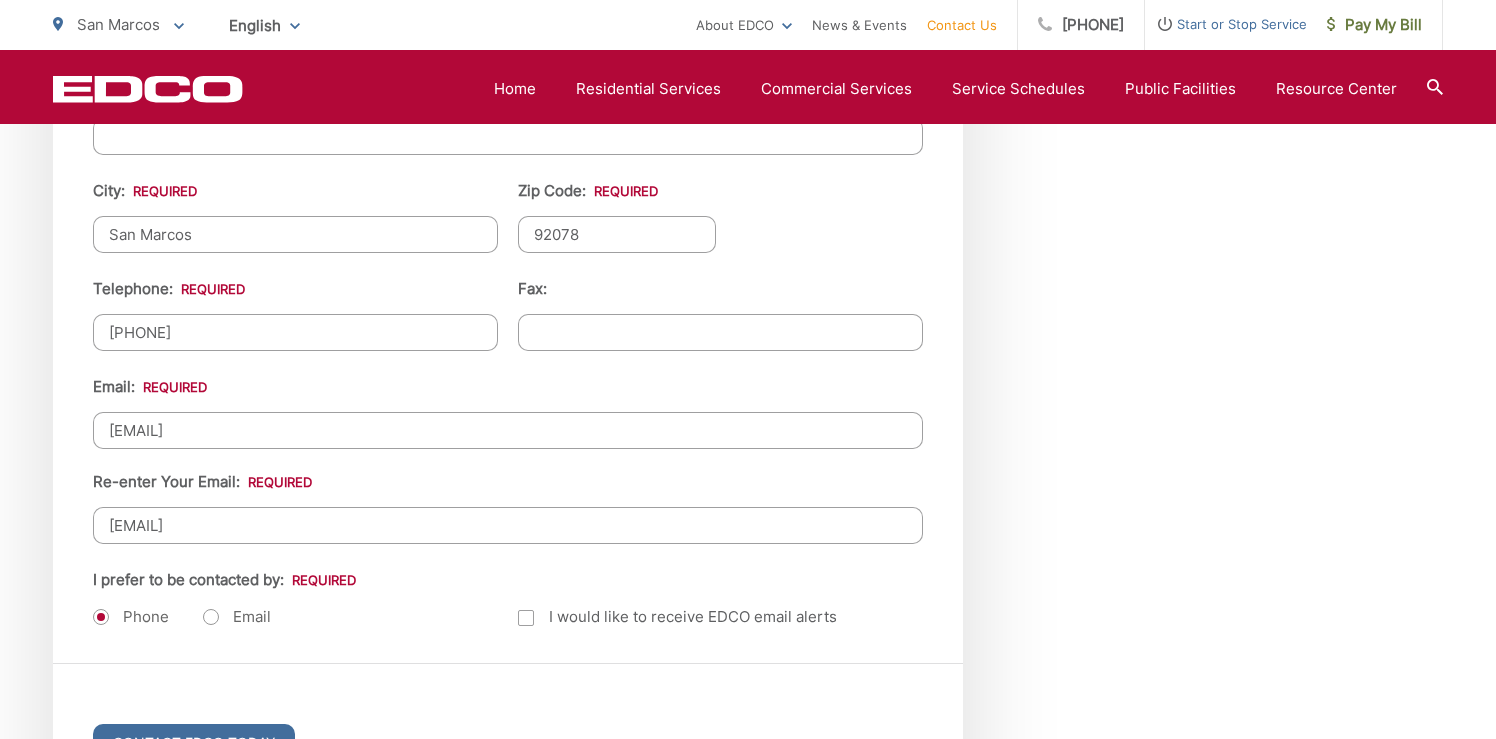 click on "Email" at bounding box center (237, 617) 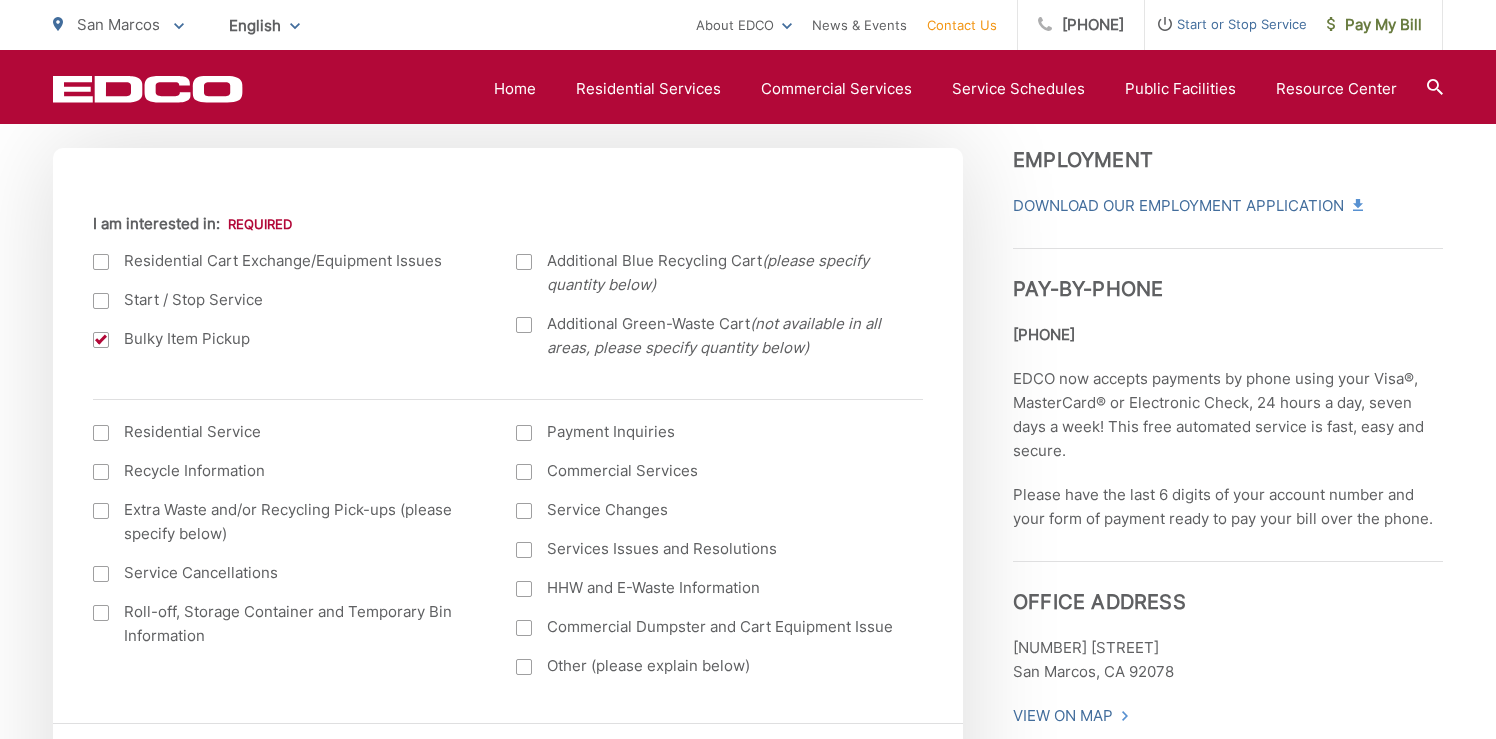 scroll, scrollTop: 691, scrollLeft: 0, axis: vertical 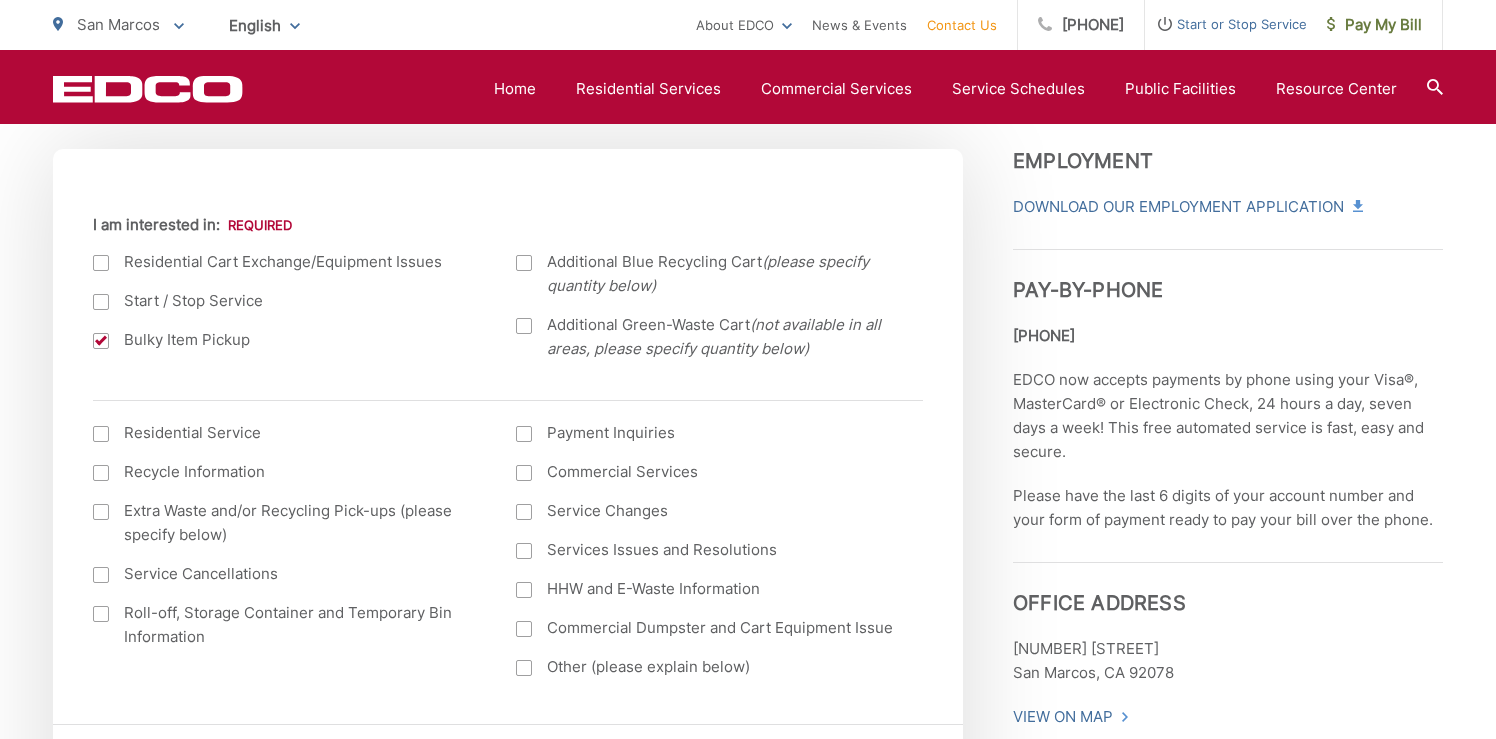 click at bounding box center [101, 512] 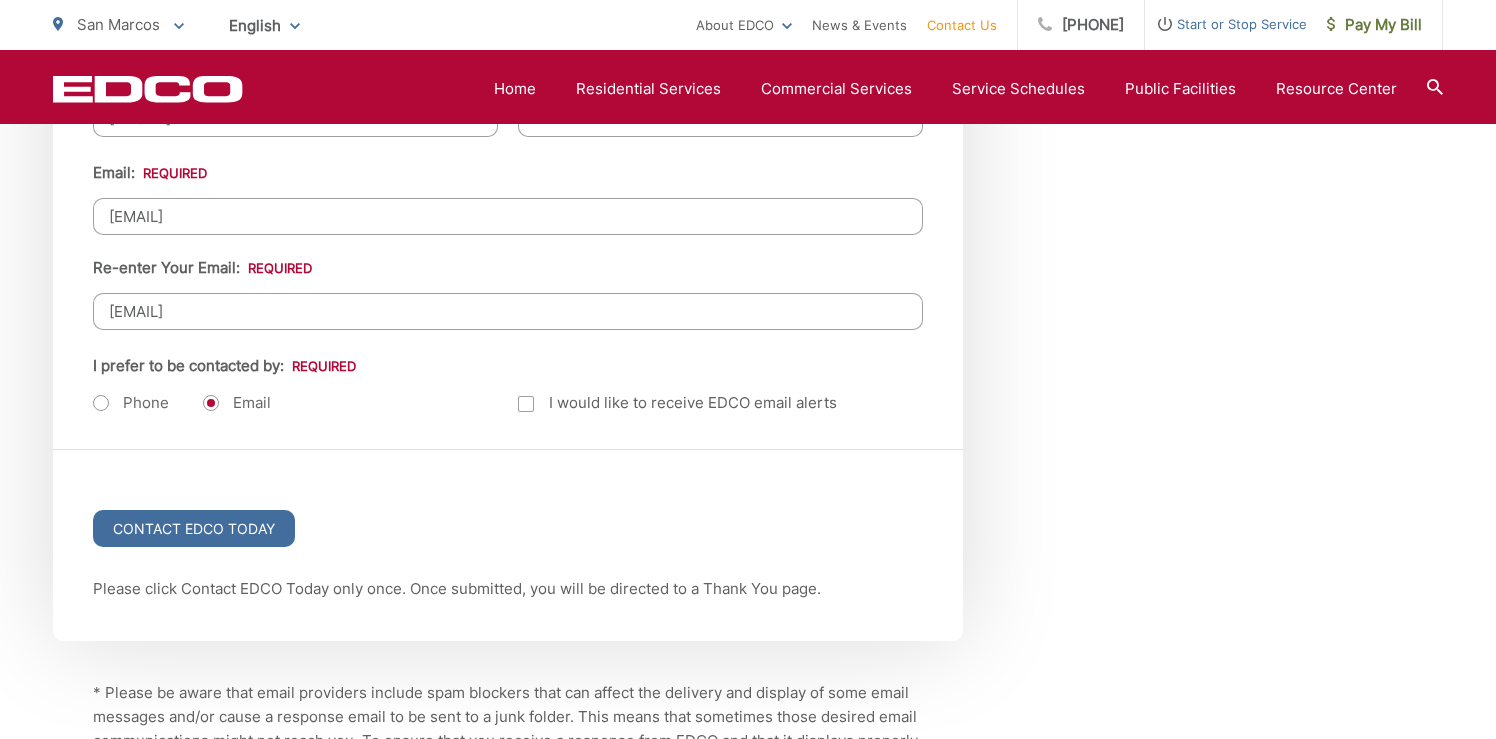 scroll, scrollTop: 2653, scrollLeft: 0, axis: vertical 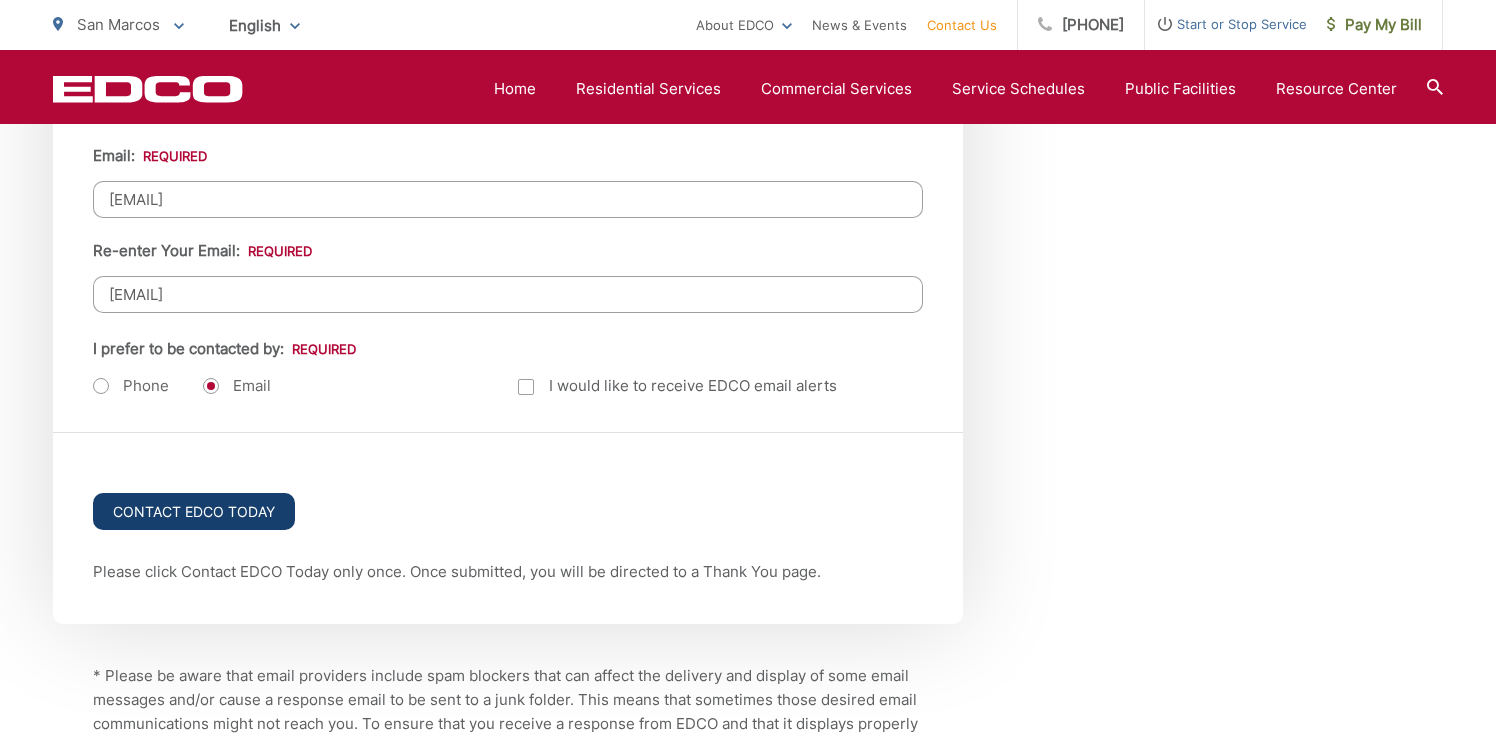 click on "Contact EDCO Today" at bounding box center (194, 511) 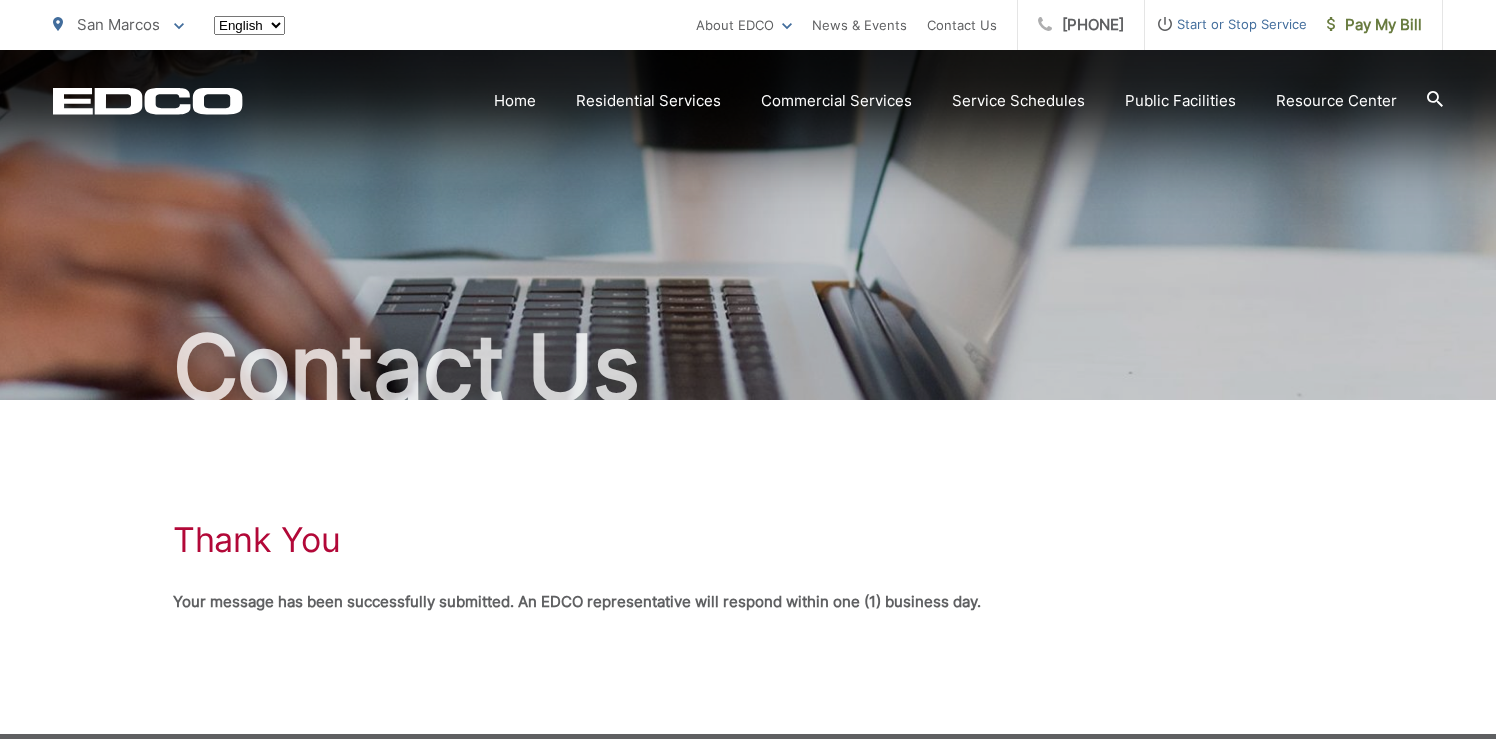 scroll, scrollTop: 0, scrollLeft: 0, axis: both 